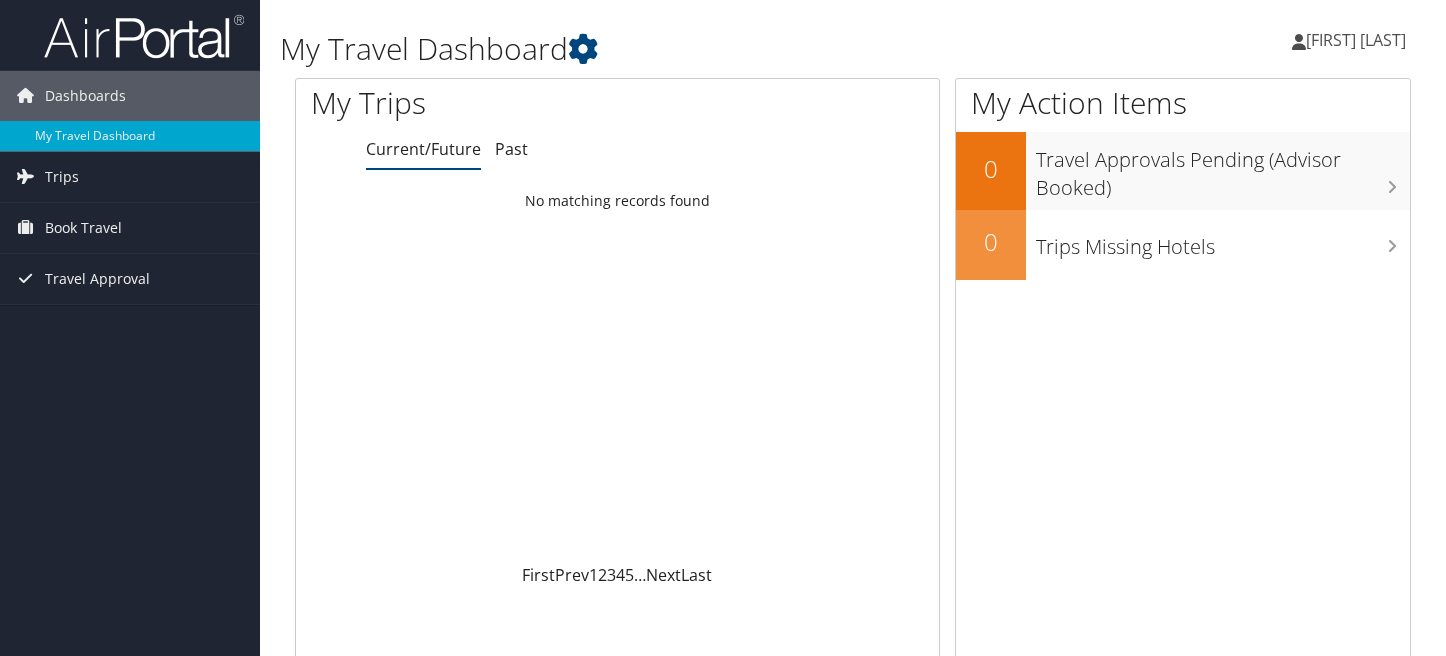 scroll, scrollTop: 0, scrollLeft: 0, axis: both 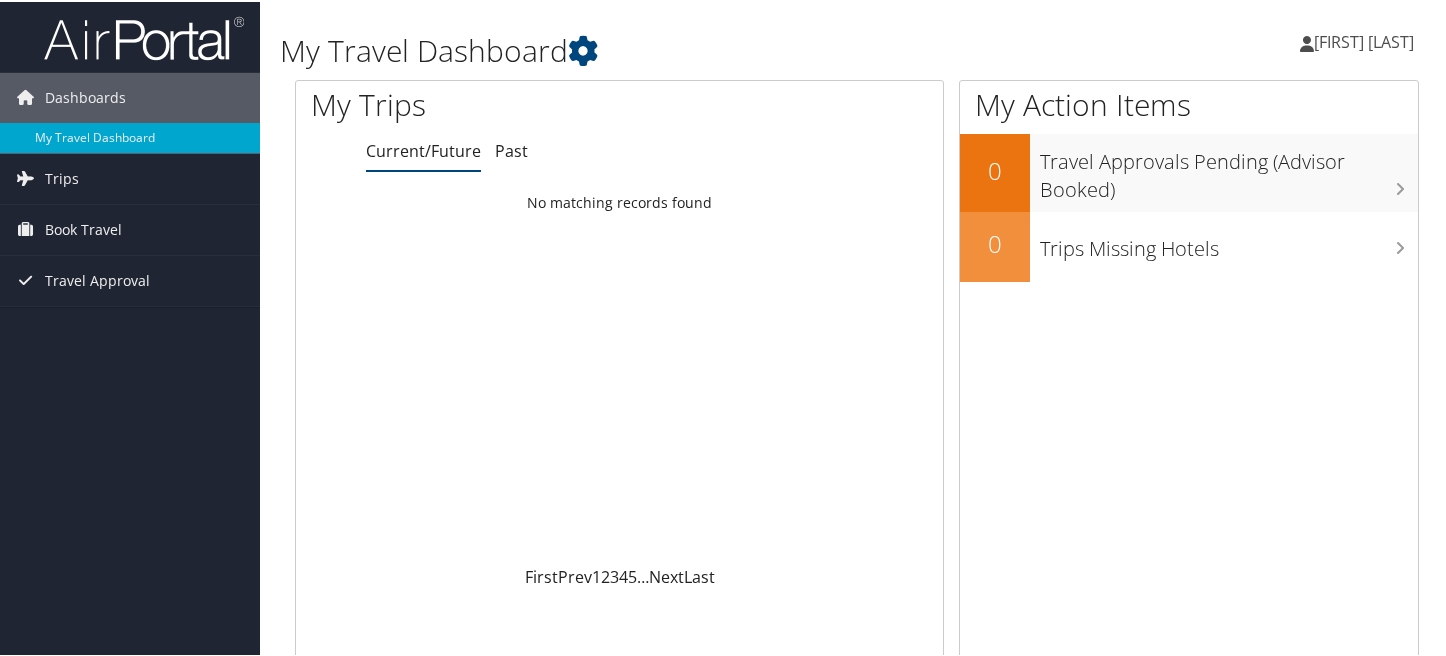 click at bounding box center (1307, 42) 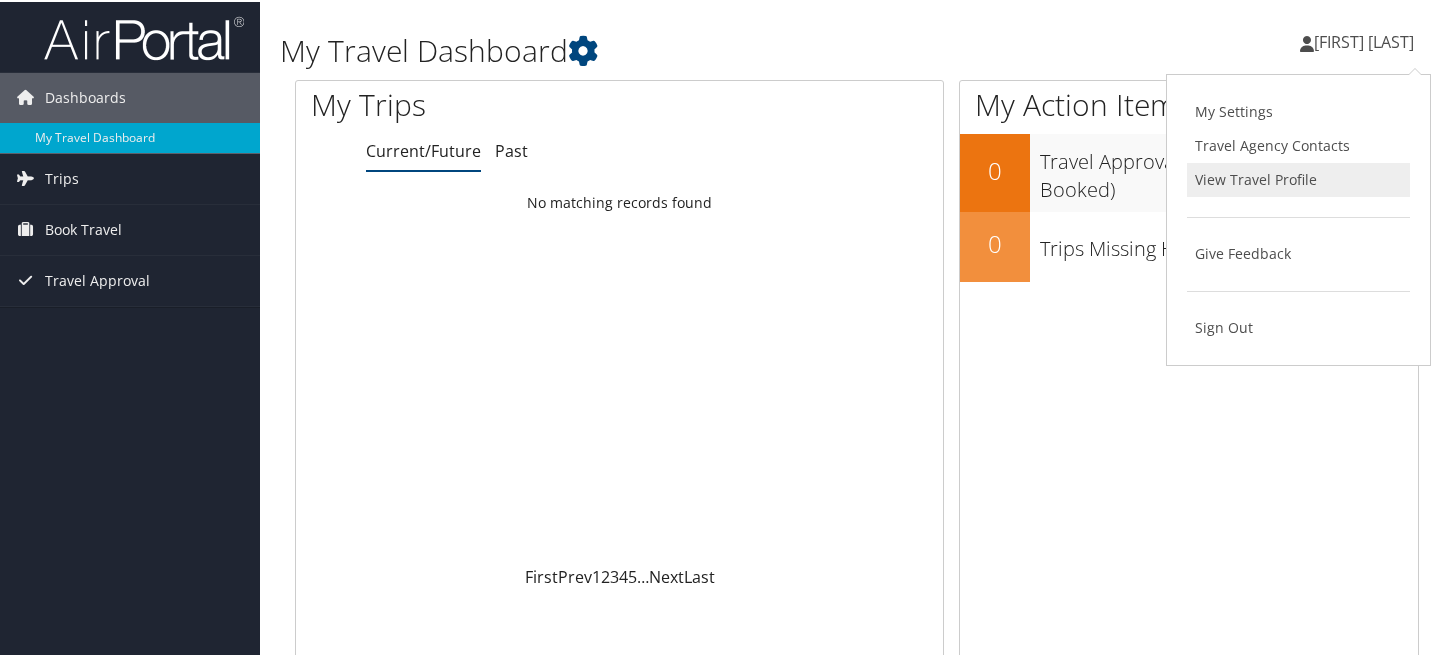 click on "View Travel Profile" at bounding box center (1298, 178) 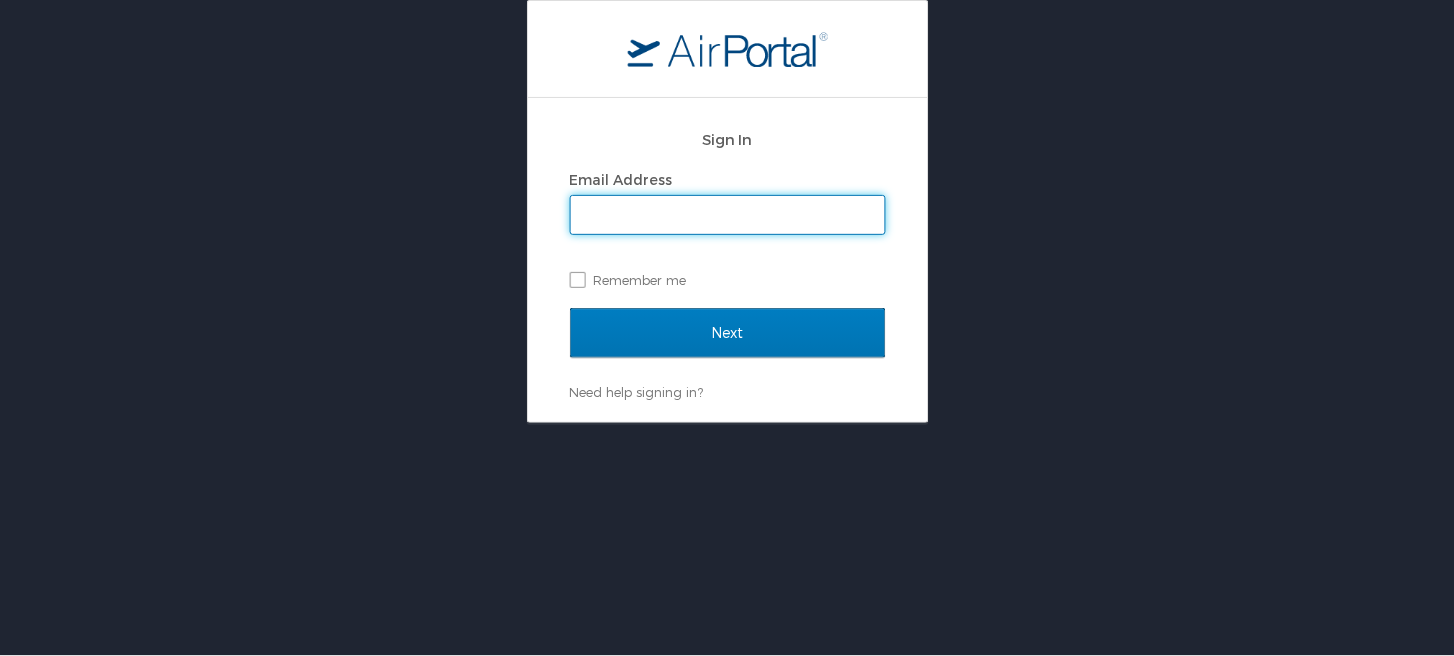 scroll, scrollTop: 0, scrollLeft: 0, axis: both 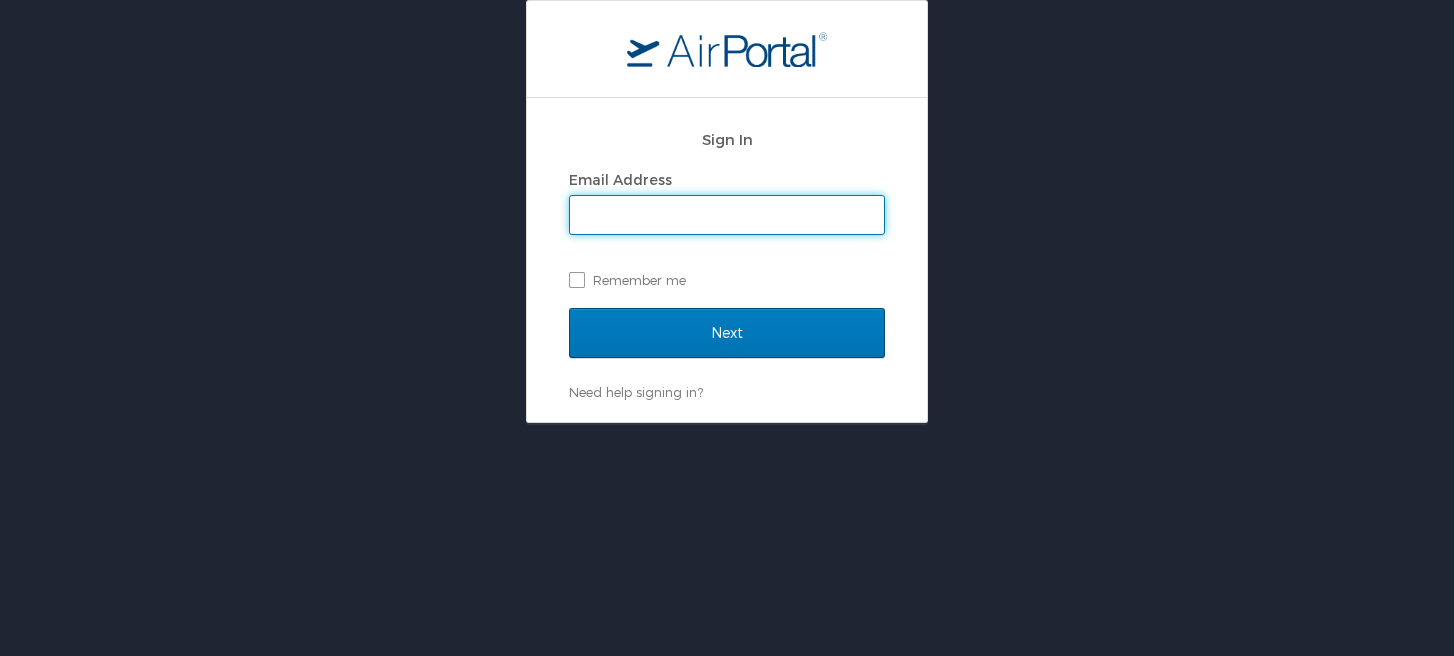 click on "Email Address" at bounding box center (727, 215) 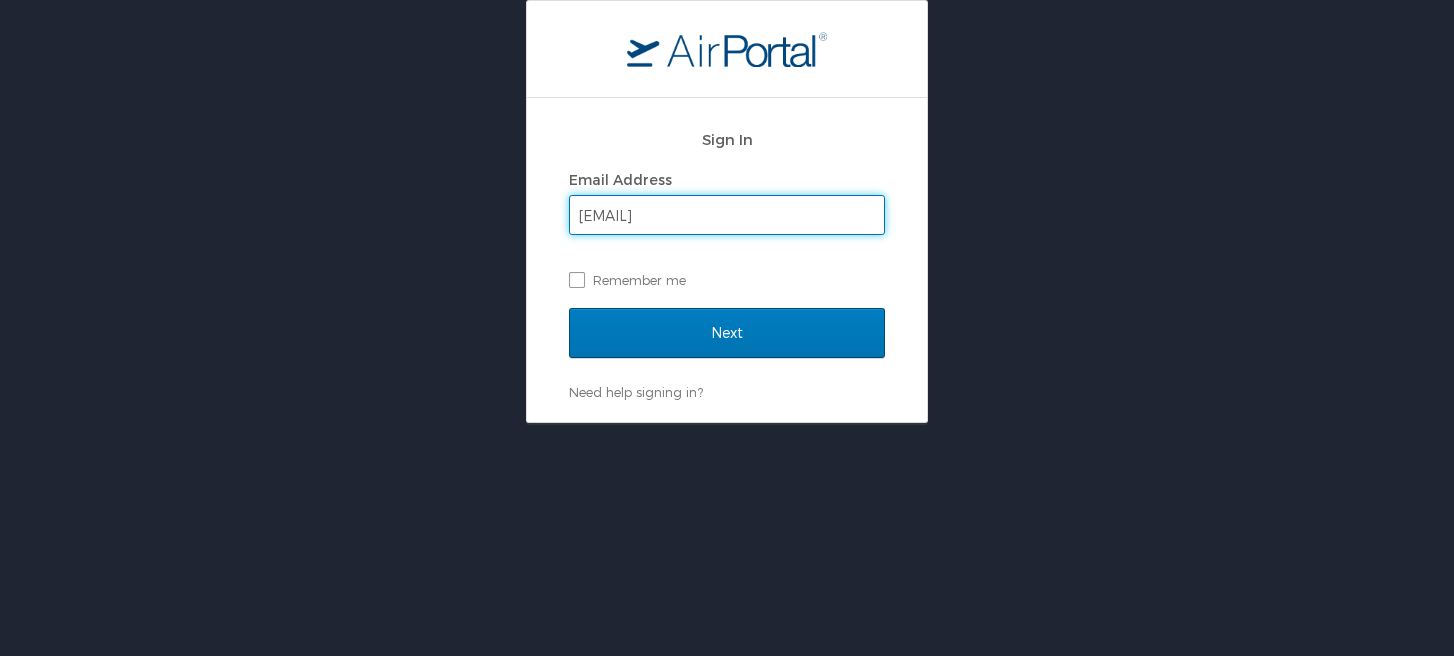type on "[EMAIL]" 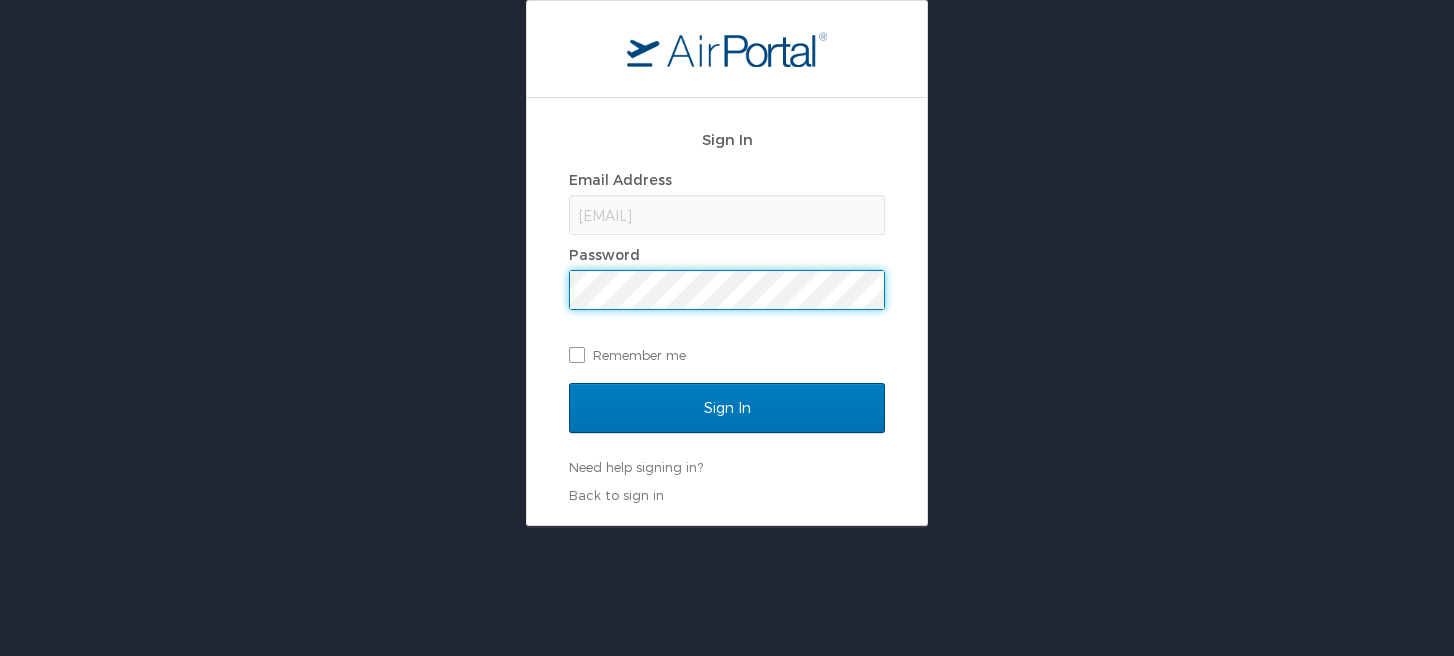 scroll, scrollTop: 0, scrollLeft: 0, axis: both 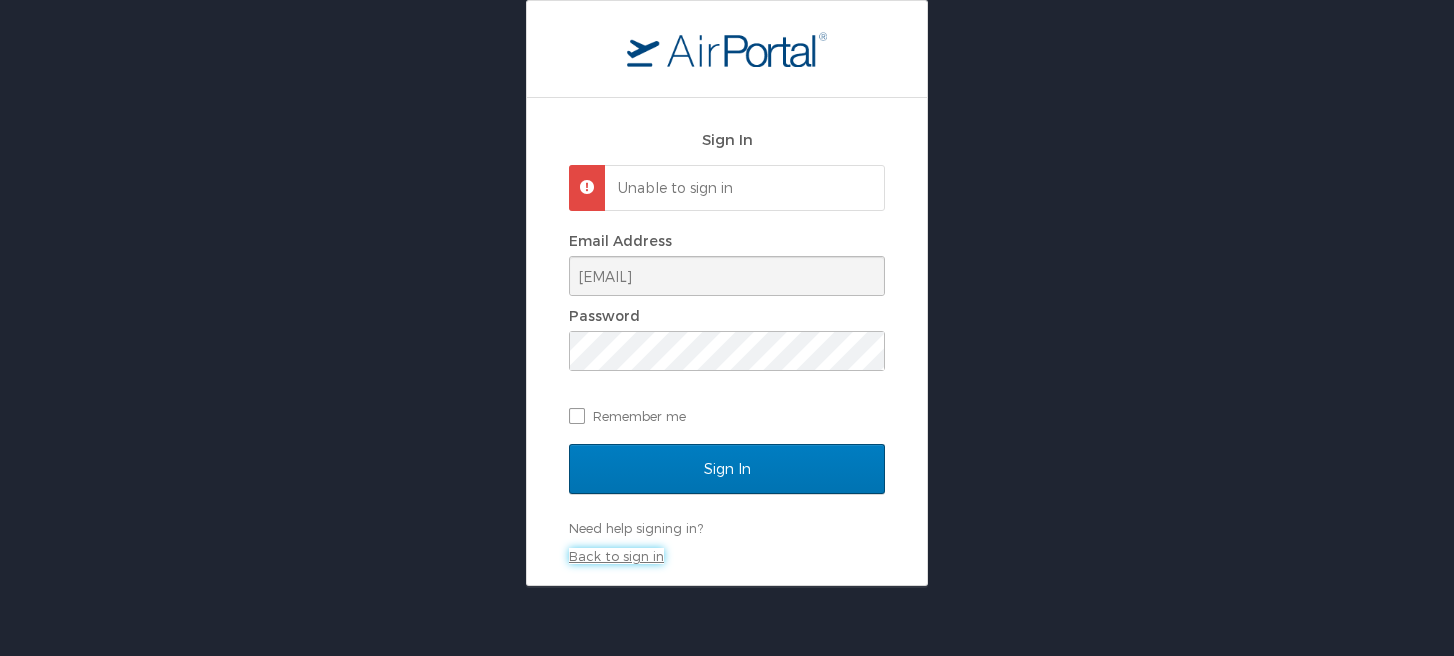 click on "Back to sign in" at bounding box center (616, 556) 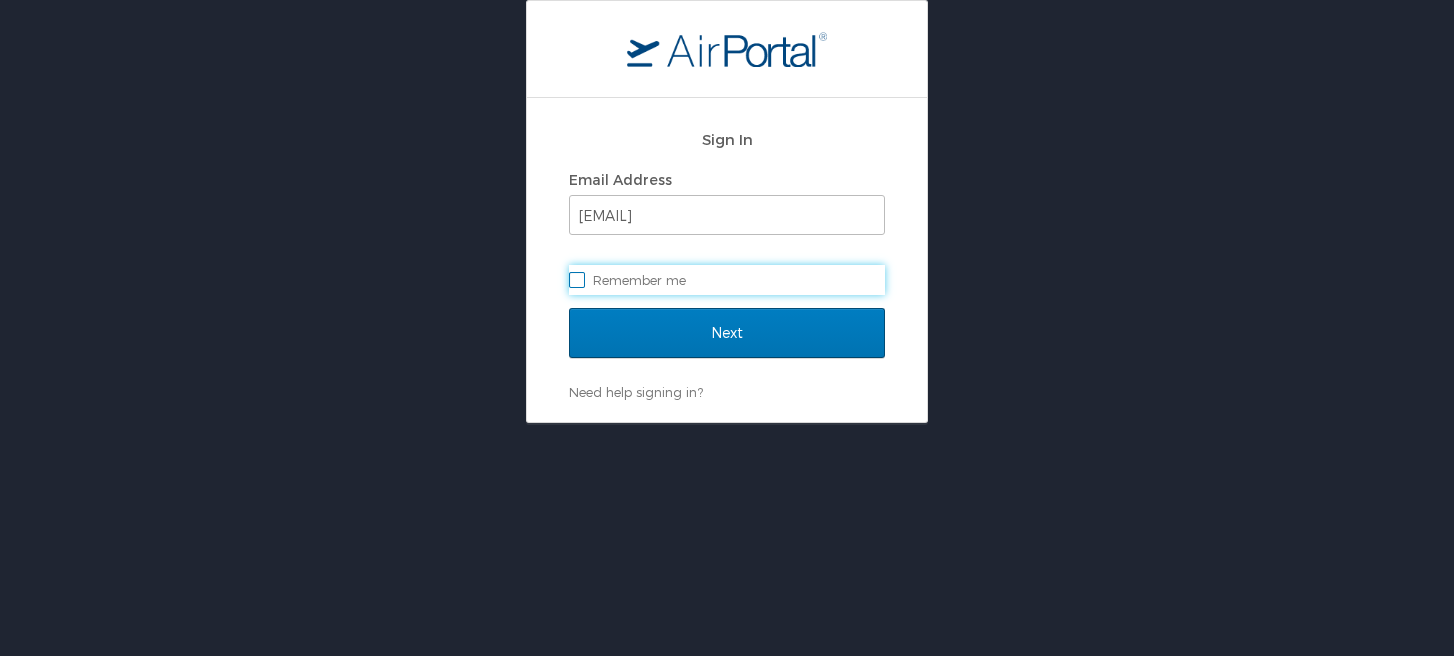 scroll, scrollTop: 0, scrollLeft: 0, axis: both 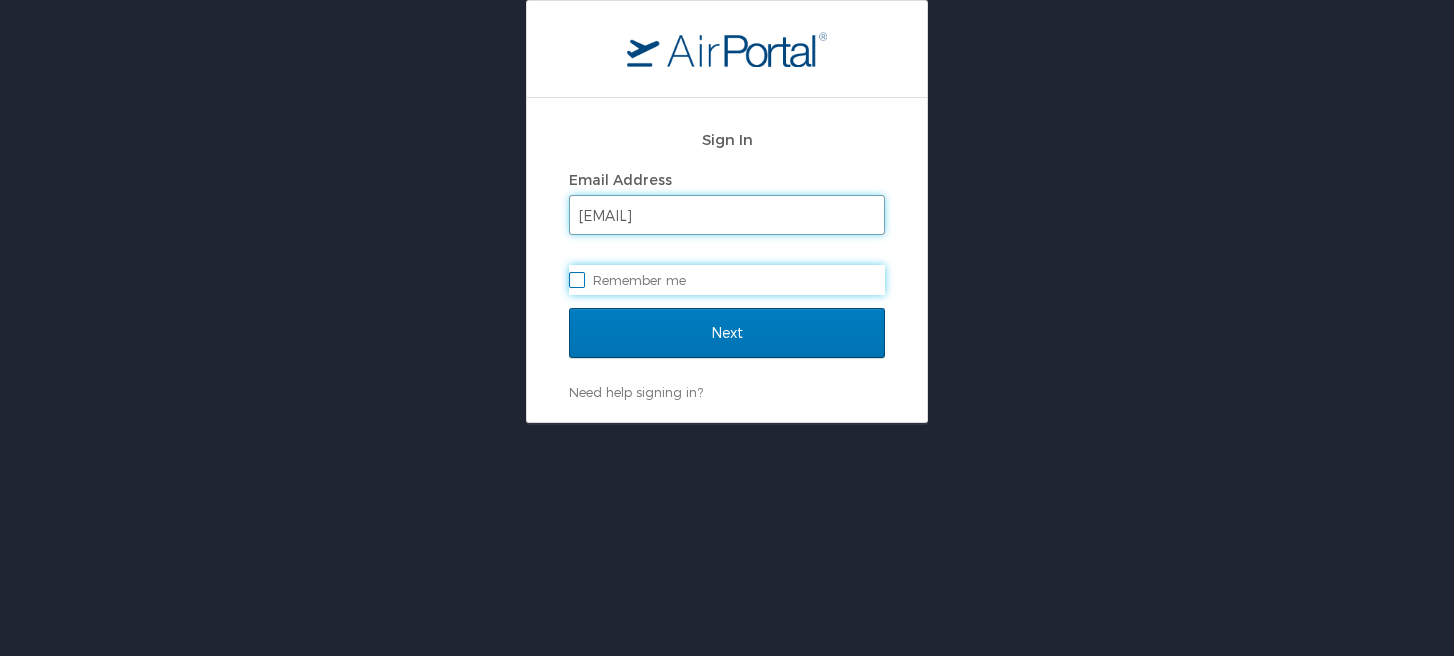 click on "[EMAIL]" at bounding box center [727, 215] 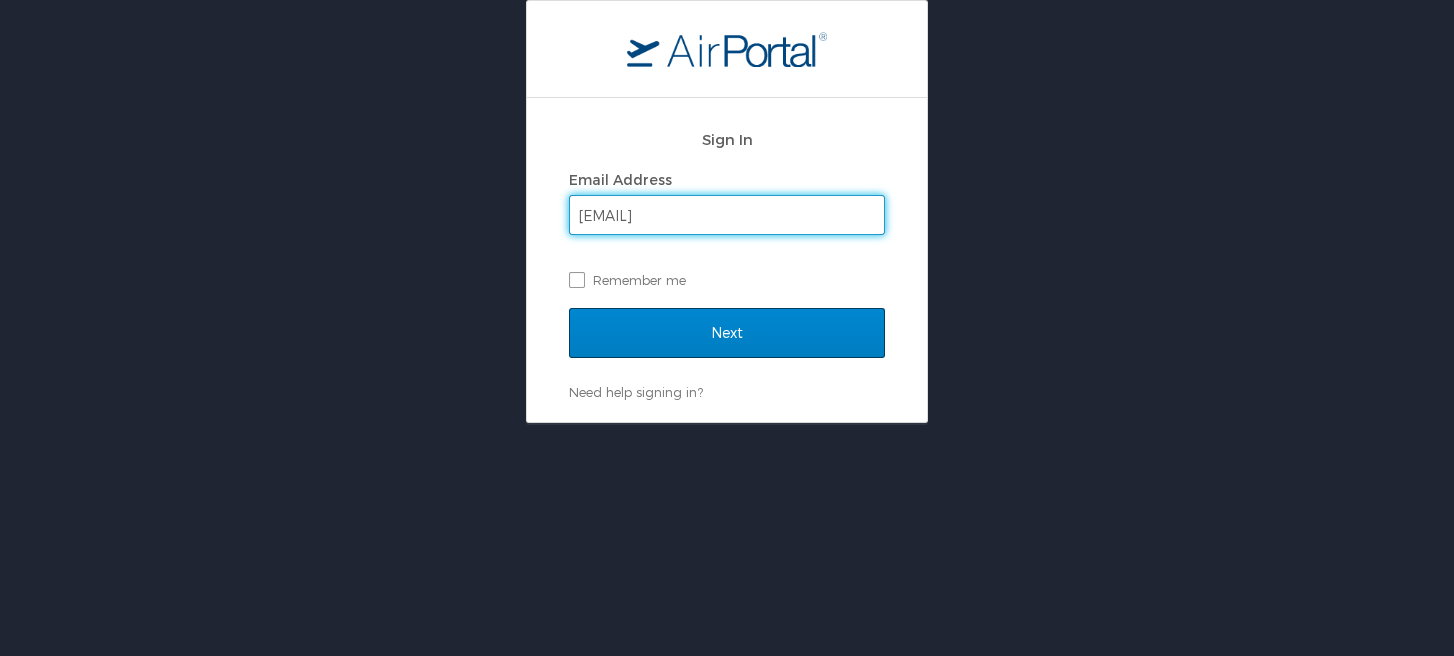 type on "[EMAIL]" 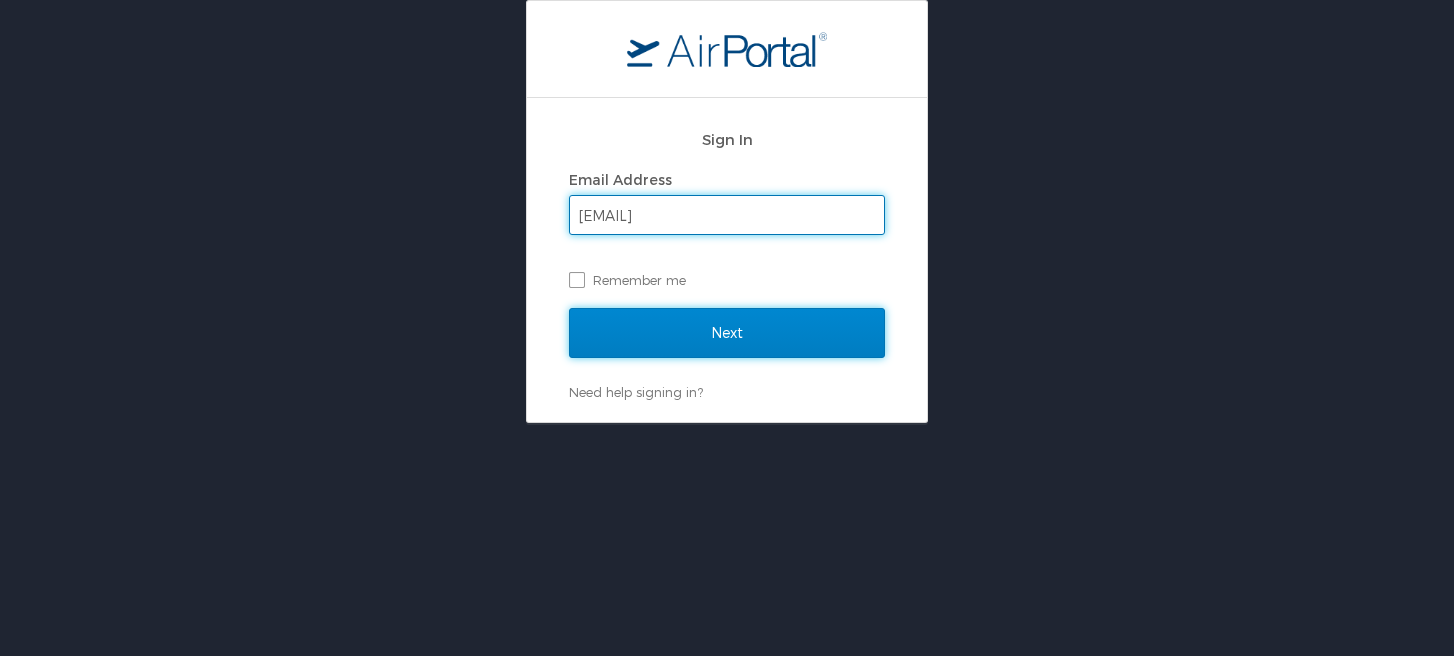 click on "Next" at bounding box center [727, 333] 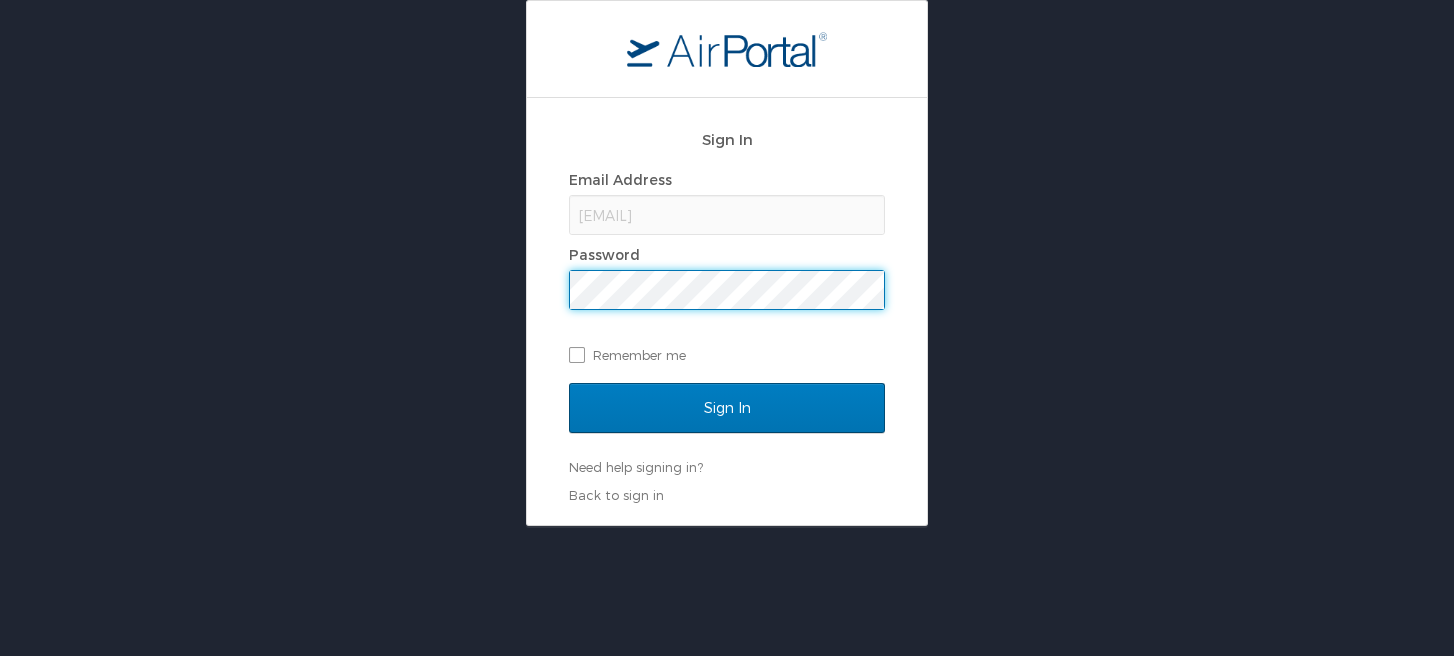 scroll, scrollTop: 0, scrollLeft: 0, axis: both 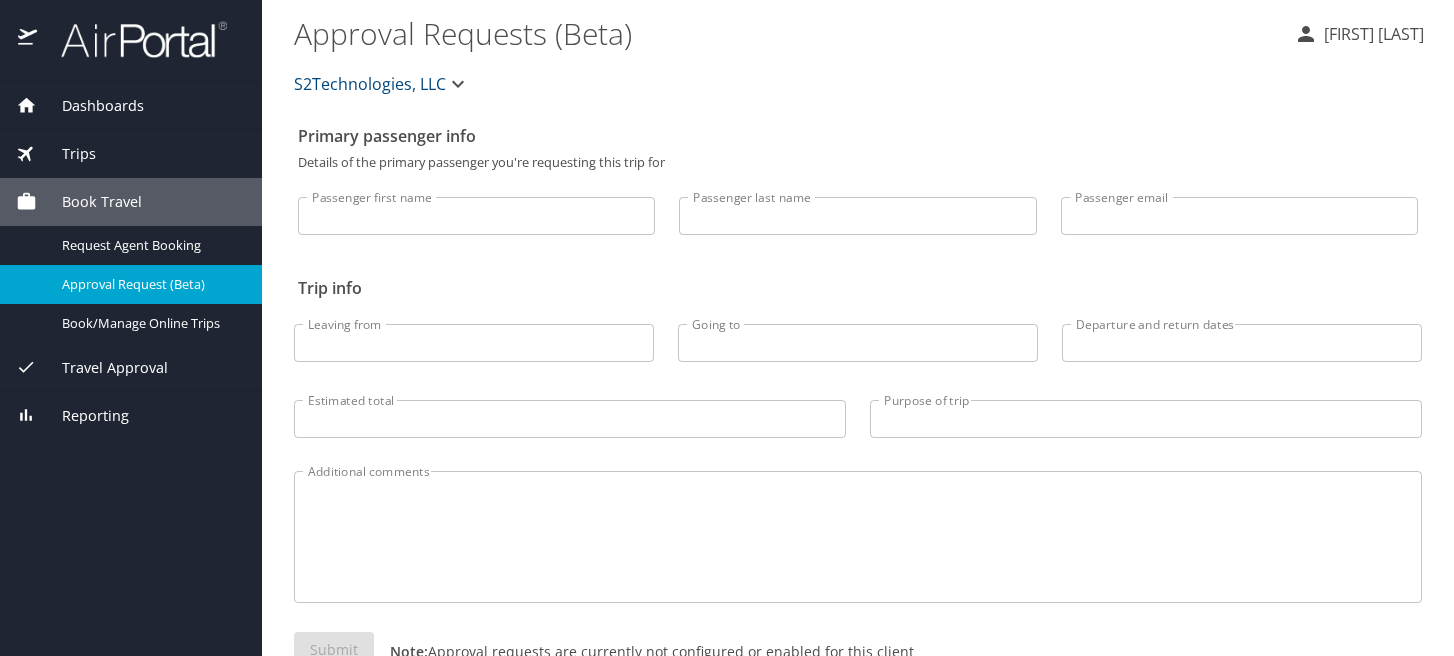 click 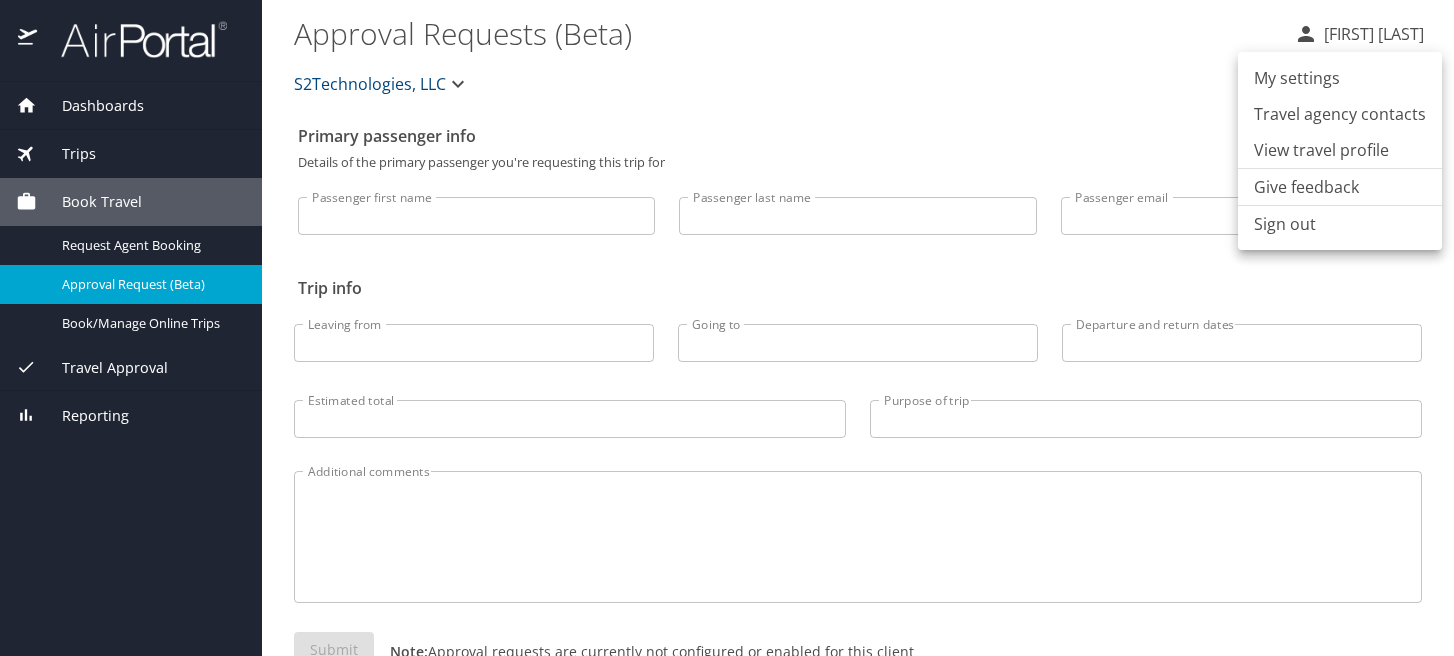 click on "View travel profile" at bounding box center [1340, 150] 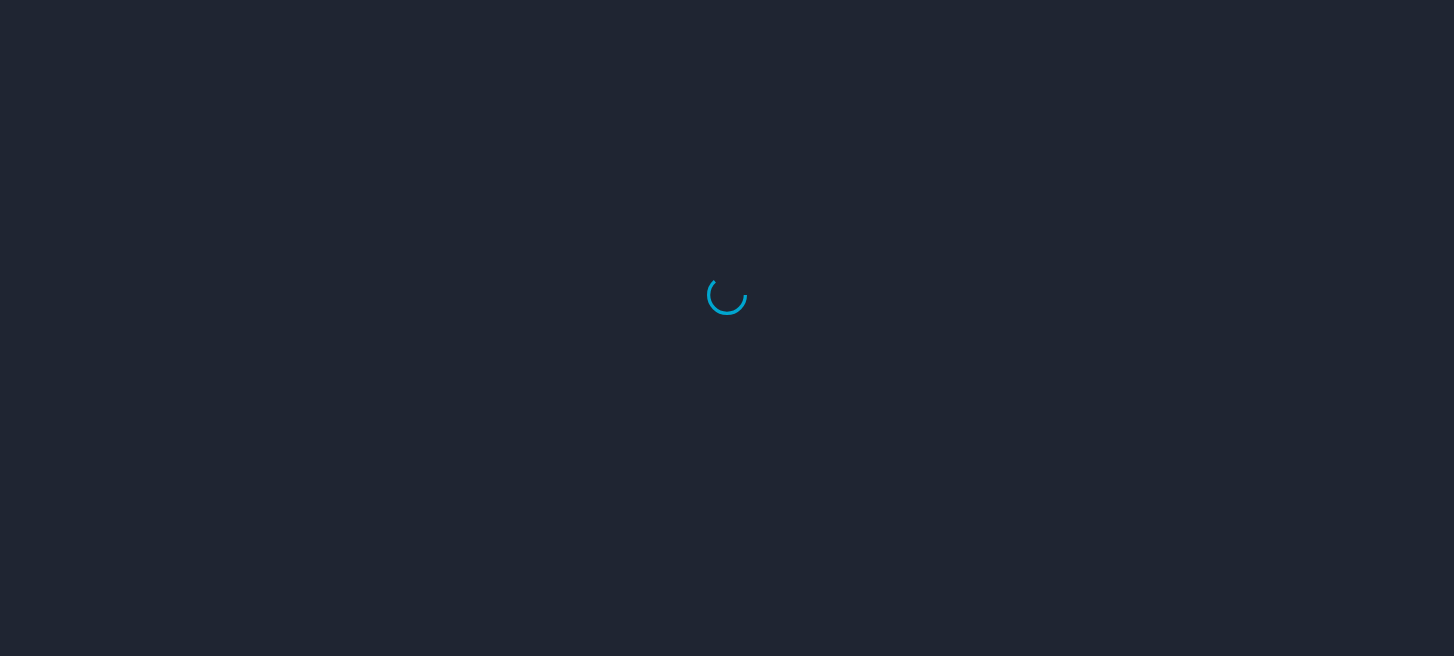 scroll, scrollTop: 0, scrollLeft: 0, axis: both 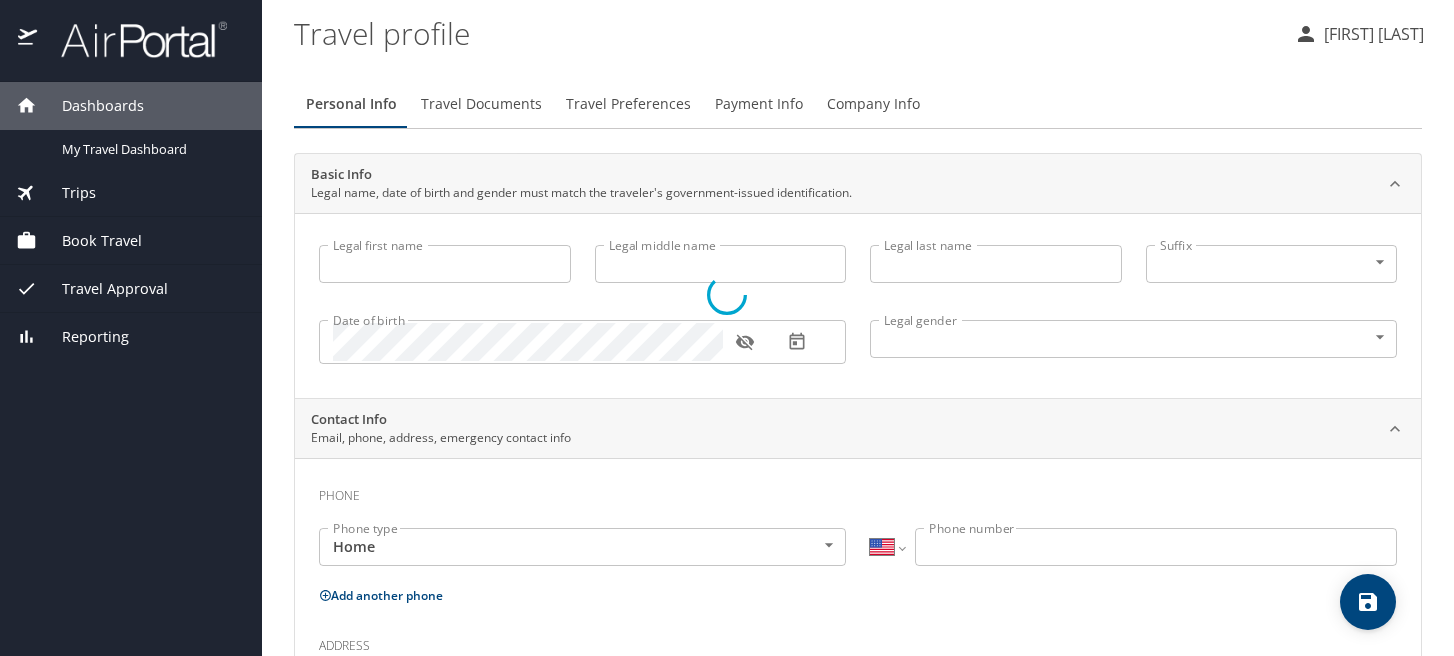 type on "William" 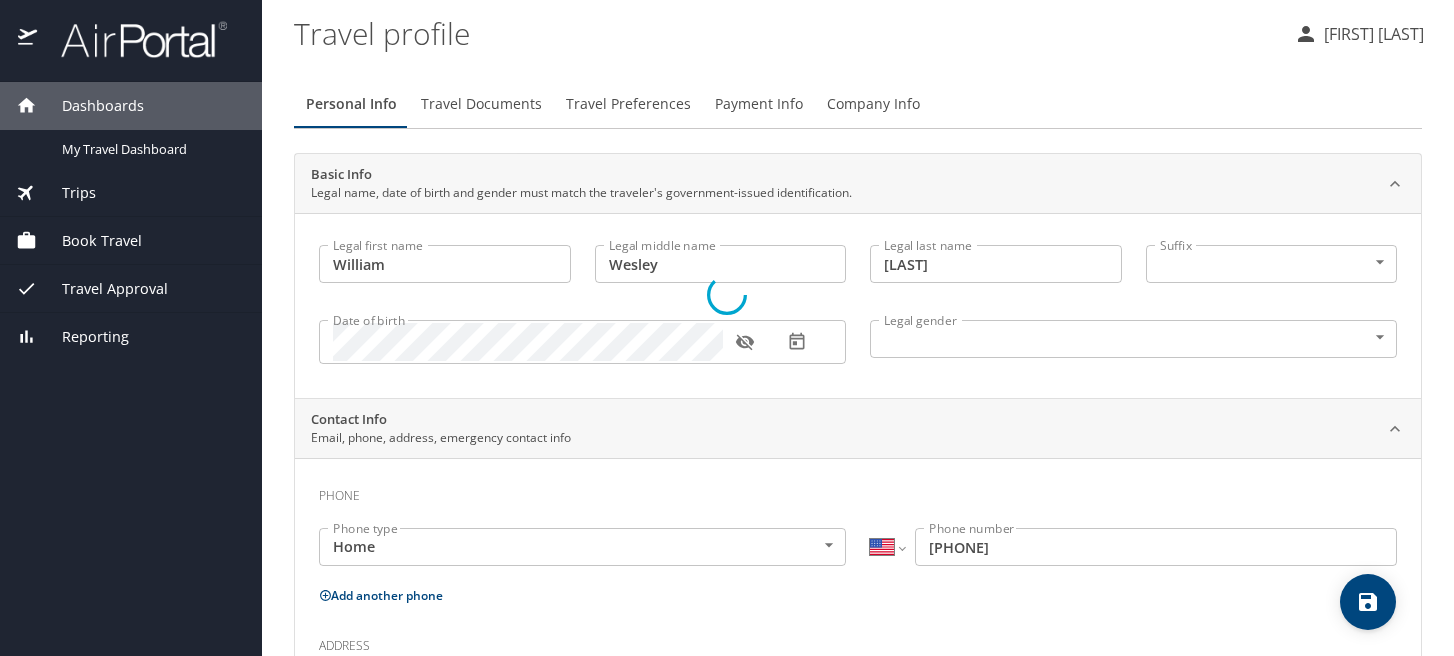 select on "US" 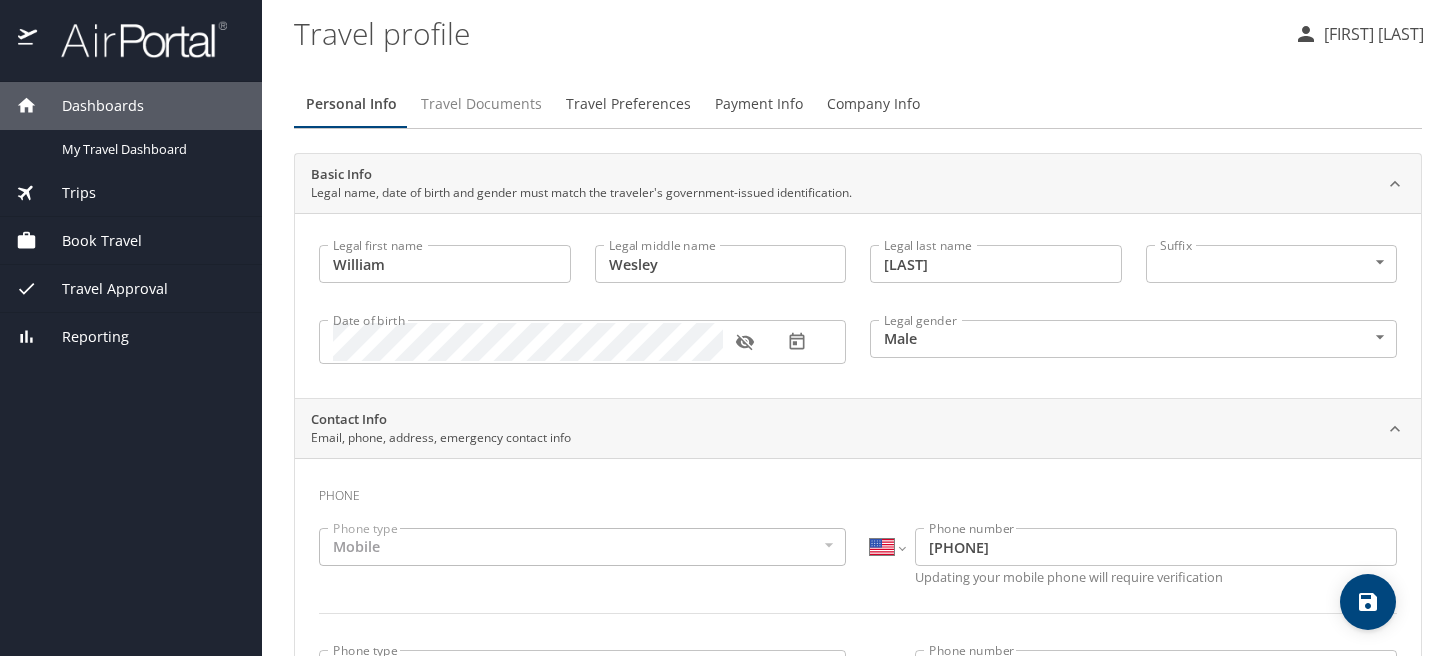 click on "Travel Documents" at bounding box center [481, 104] 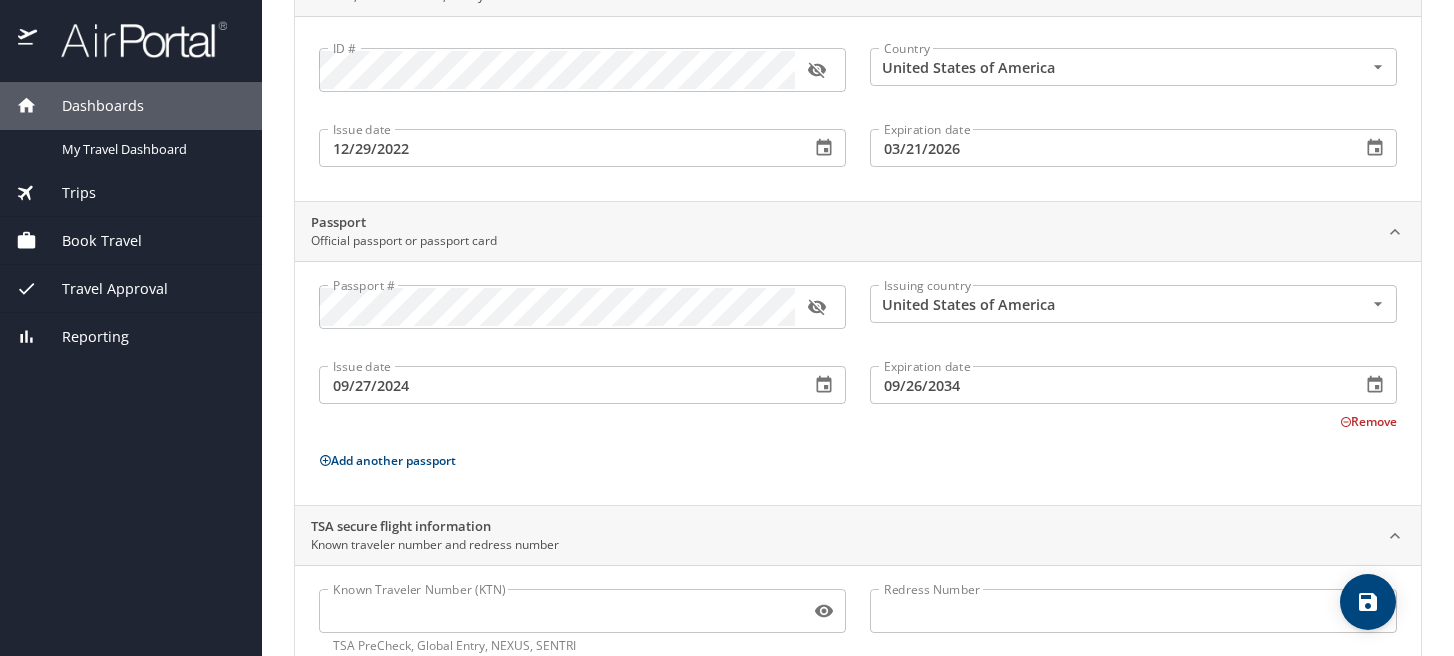 scroll, scrollTop: 257, scrollLeft: 0, axis: vertical 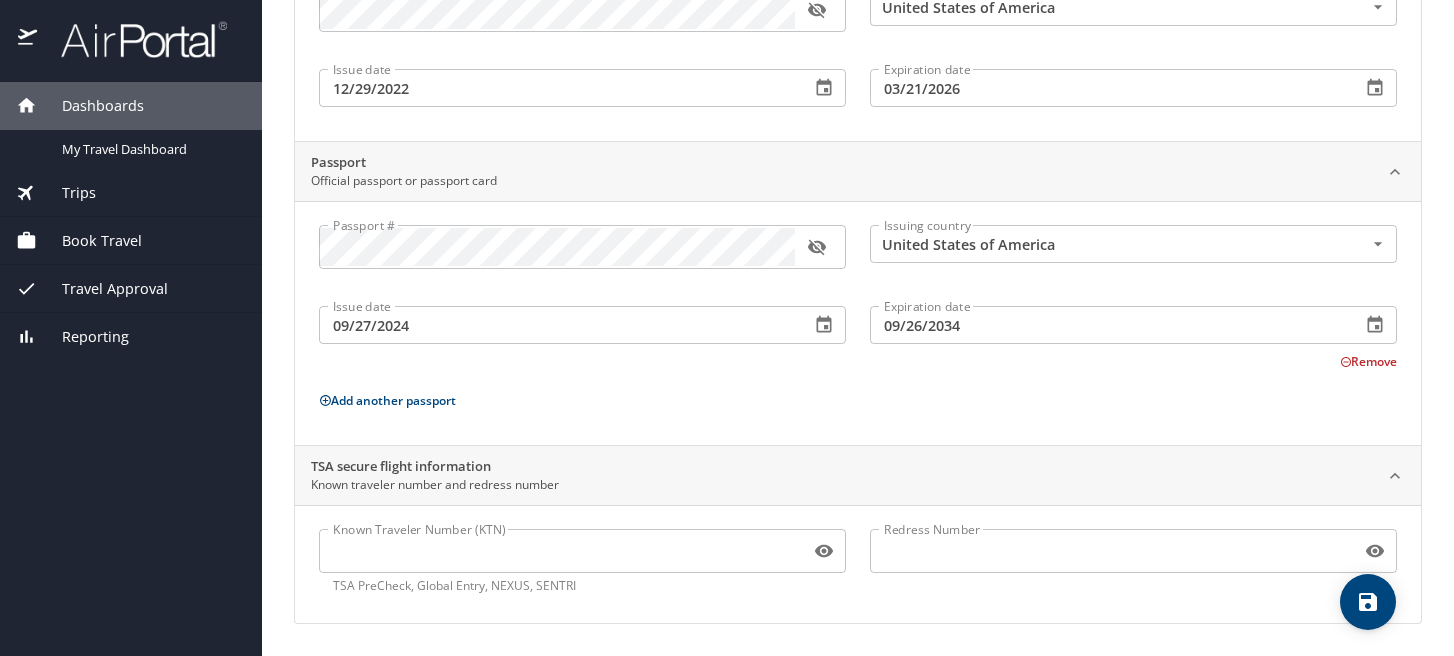 click on "Known Traveler Number (KTN)" at bounding box center [560, 551] 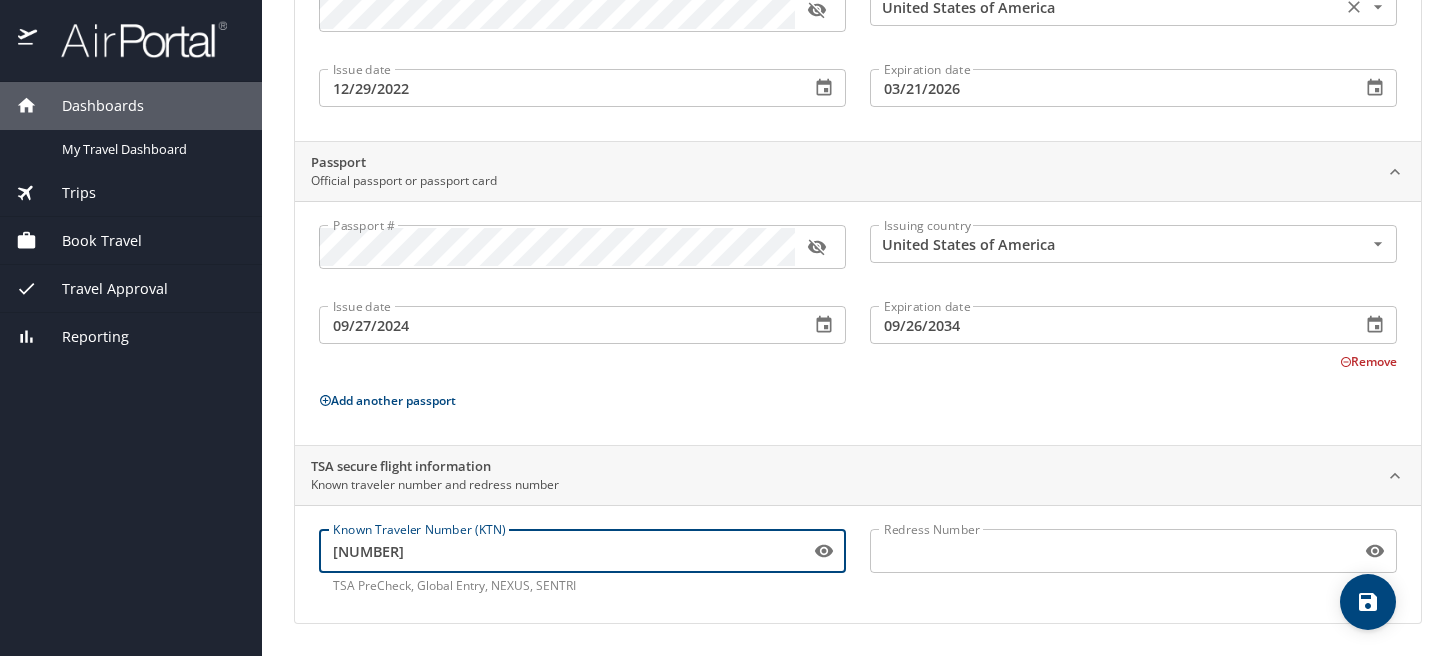 type on "168714933" 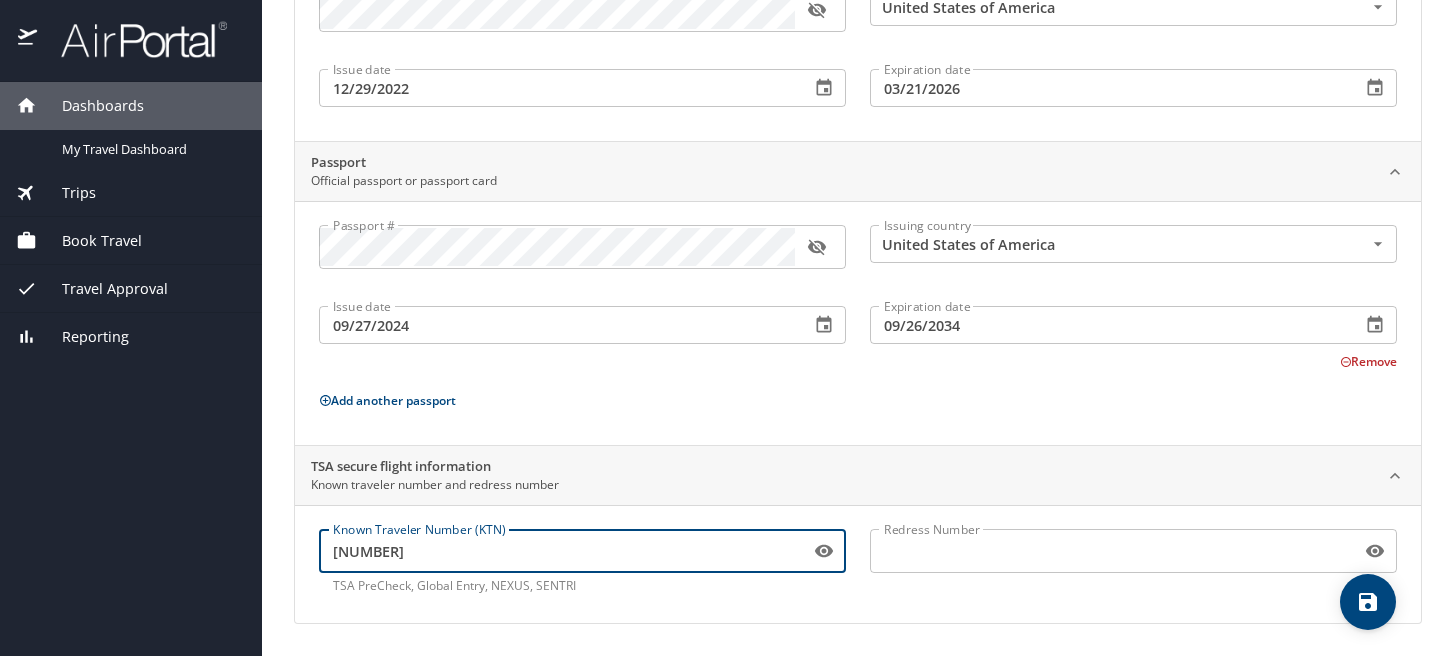 click 